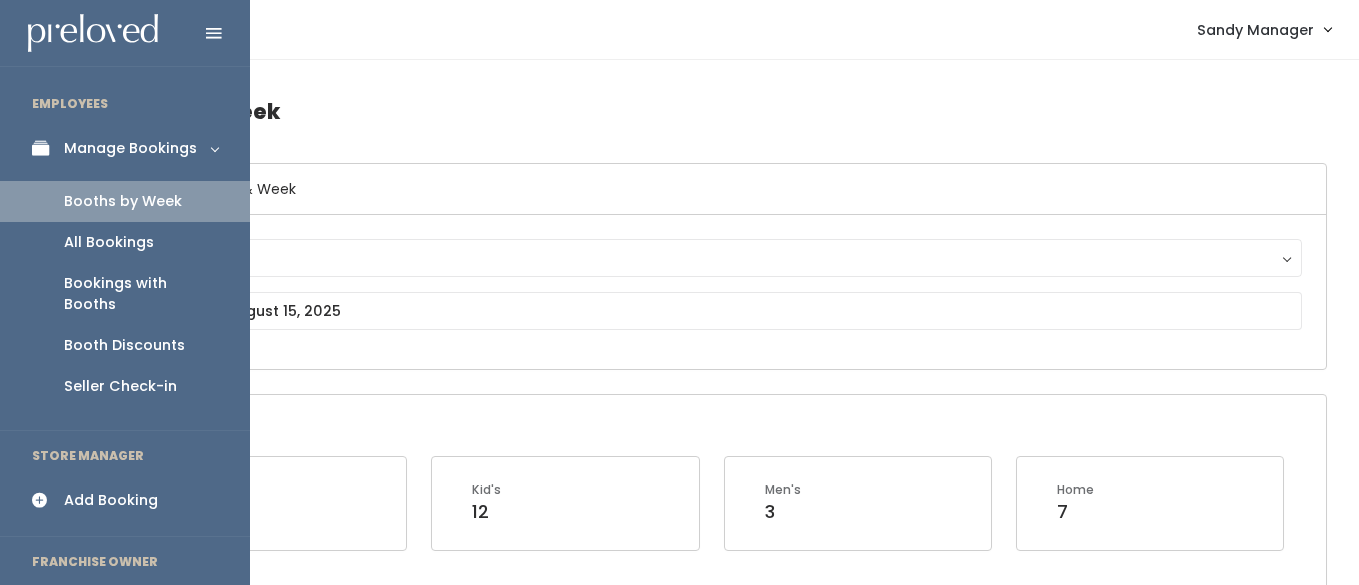 scroll, scrollTop: 0, scrollLeft: 0, axis: both 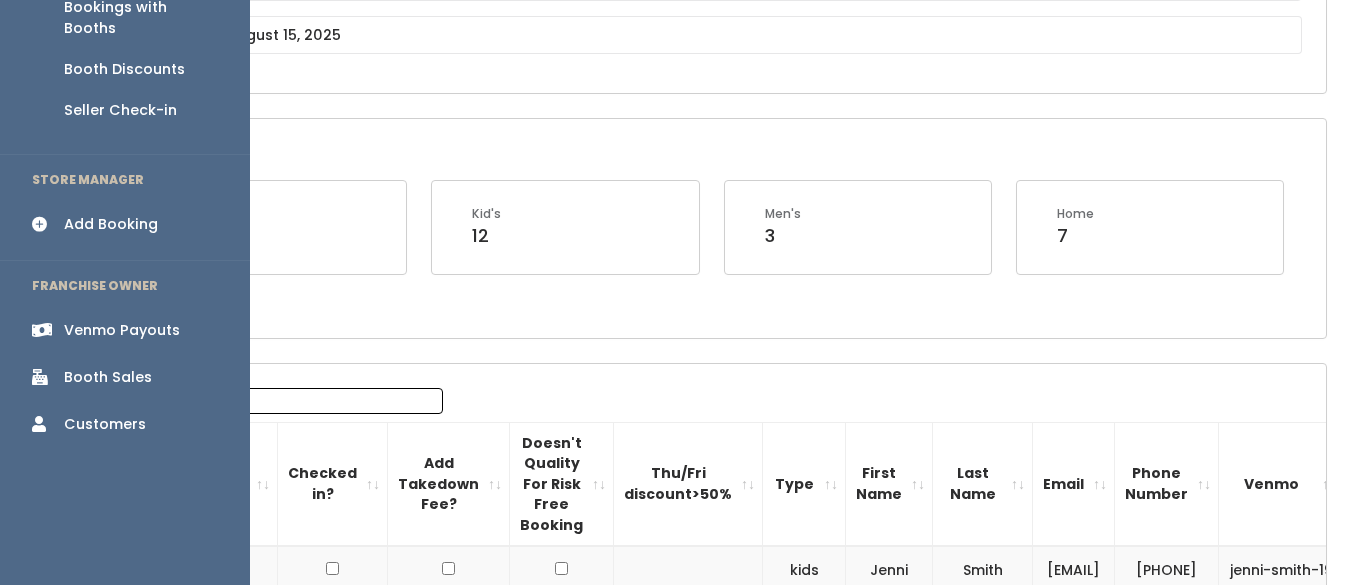 click on "Booth Discounts" at bounding box center [124, 69] 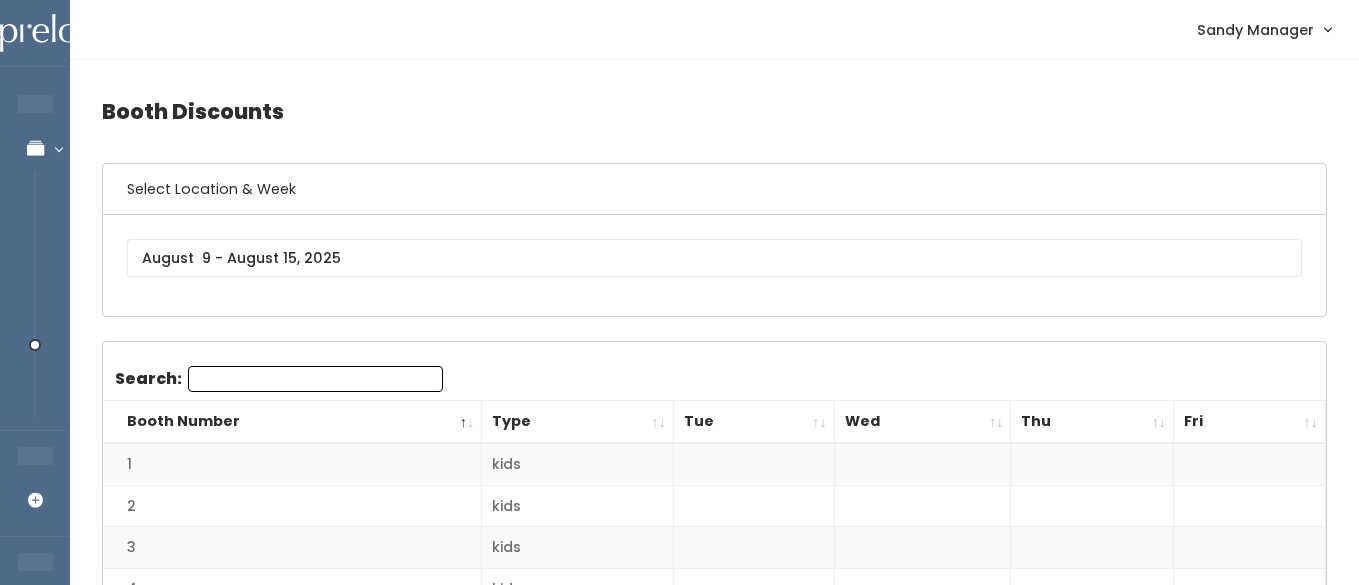 scroll, scrollTop: 0, scrollLeft: 0, axis: both 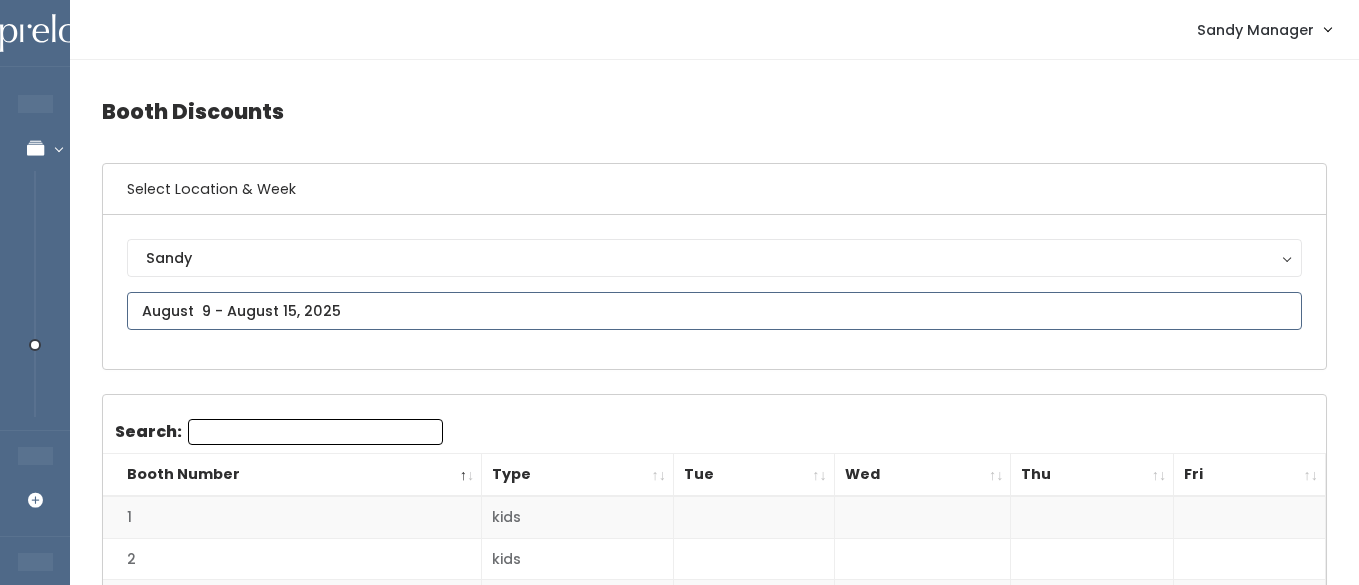 click at bounding box center (714, 311) 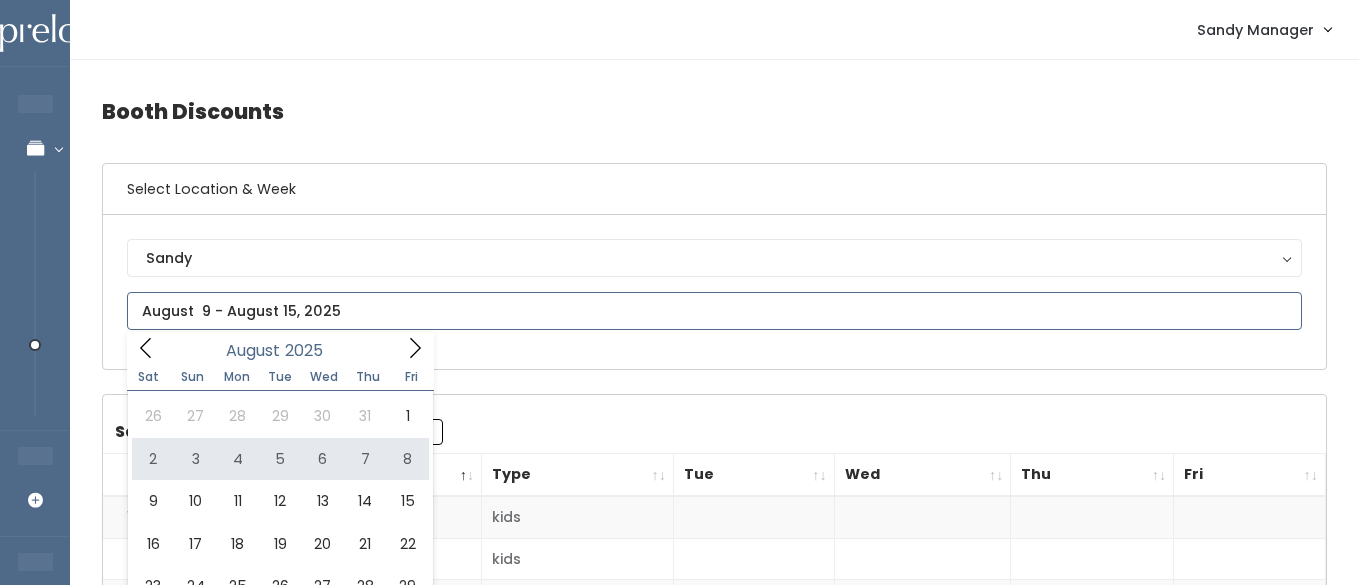 type on "August 2 to August 8" 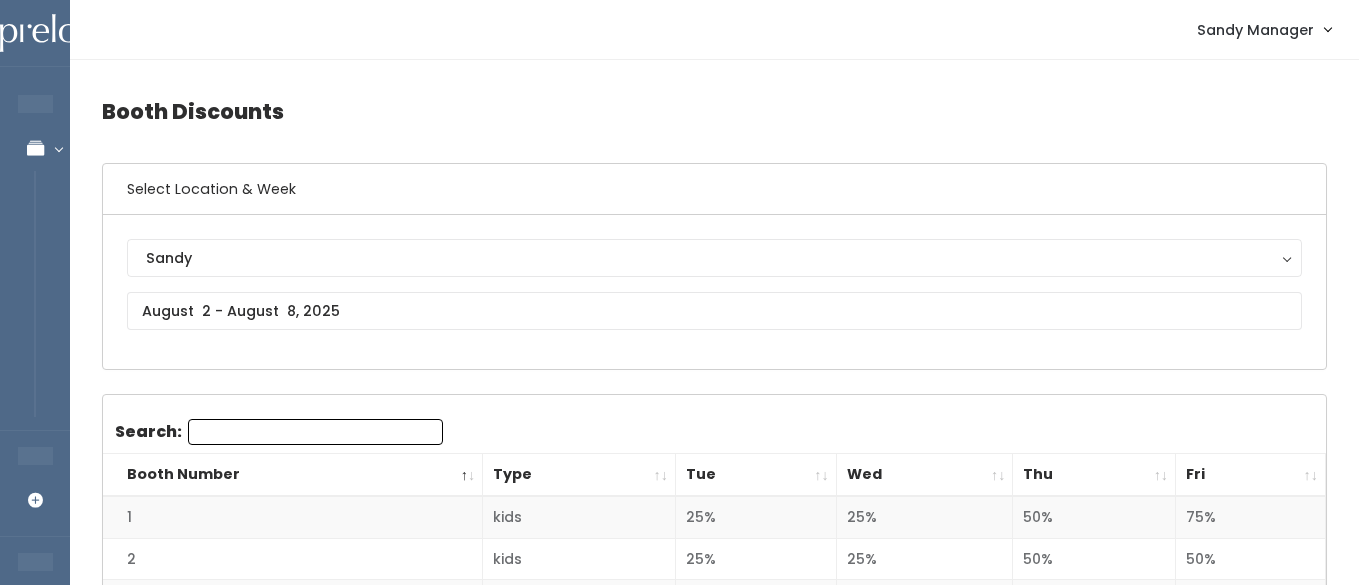 scroll, scrollTop: 0, scrollLeft: 0, axis: both 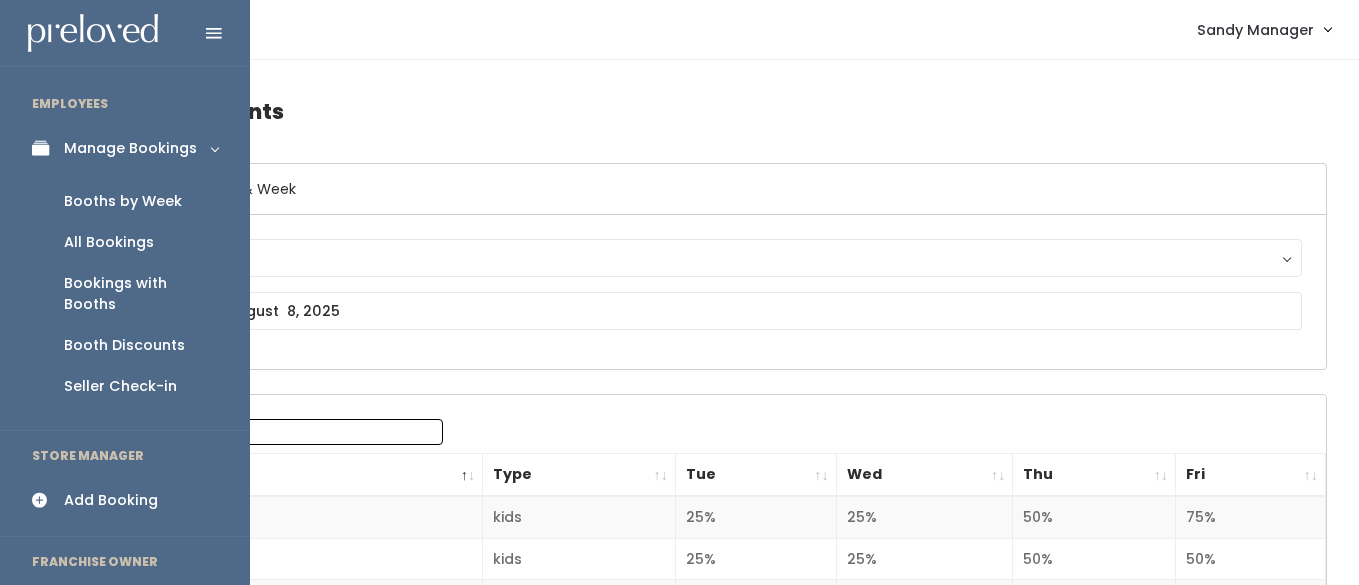 click on "Booths by Week" at bounding box center (123, 201) 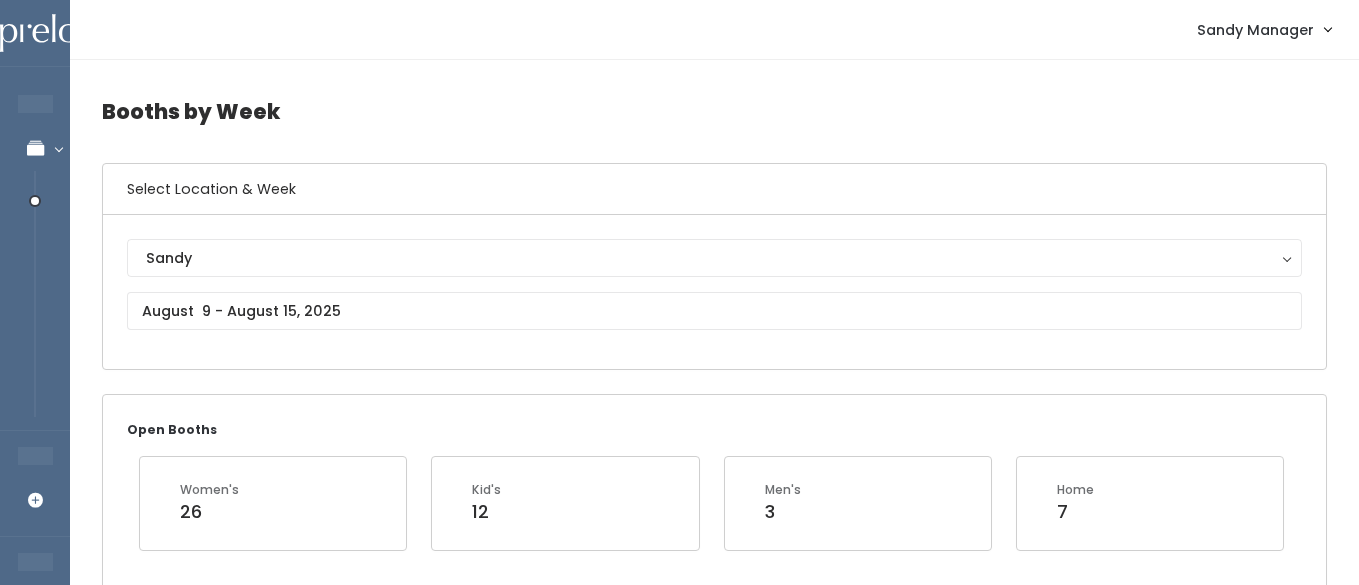 scroll, scrollTop: 0, scrollLeft: 0, axis: both 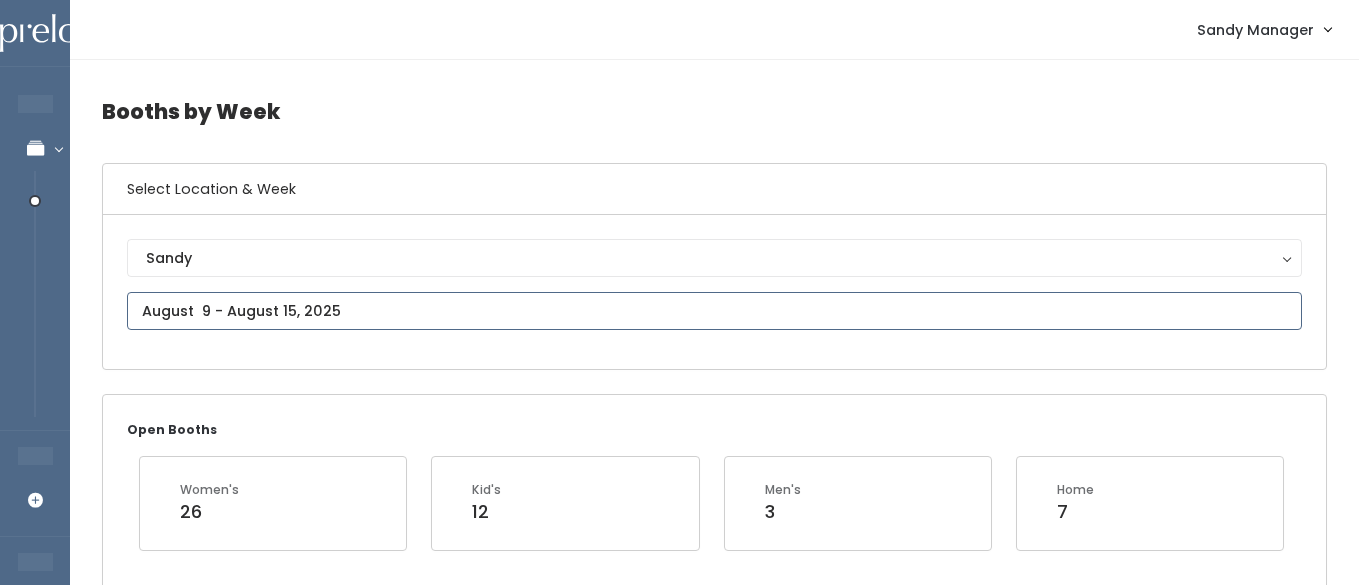 click on "EMPLOYEES
Manage Bookings
Booths by Week
All Bookings
Bookings with Booths
Booth Discounts
Seller Check-in
STORE MANAGER
Add Booking
FRANCHISE OWNER
Venmo Payouts
Booth Sales
Customers" at bounding box center [679, 2268] 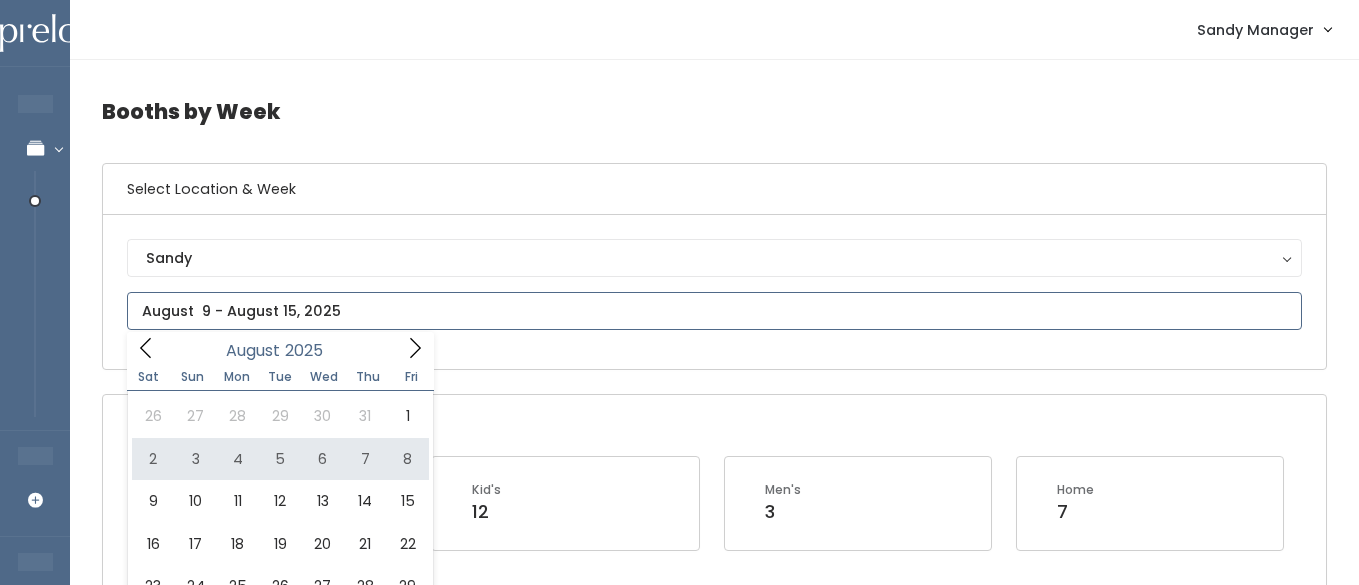 type on "August 2 to August 8" 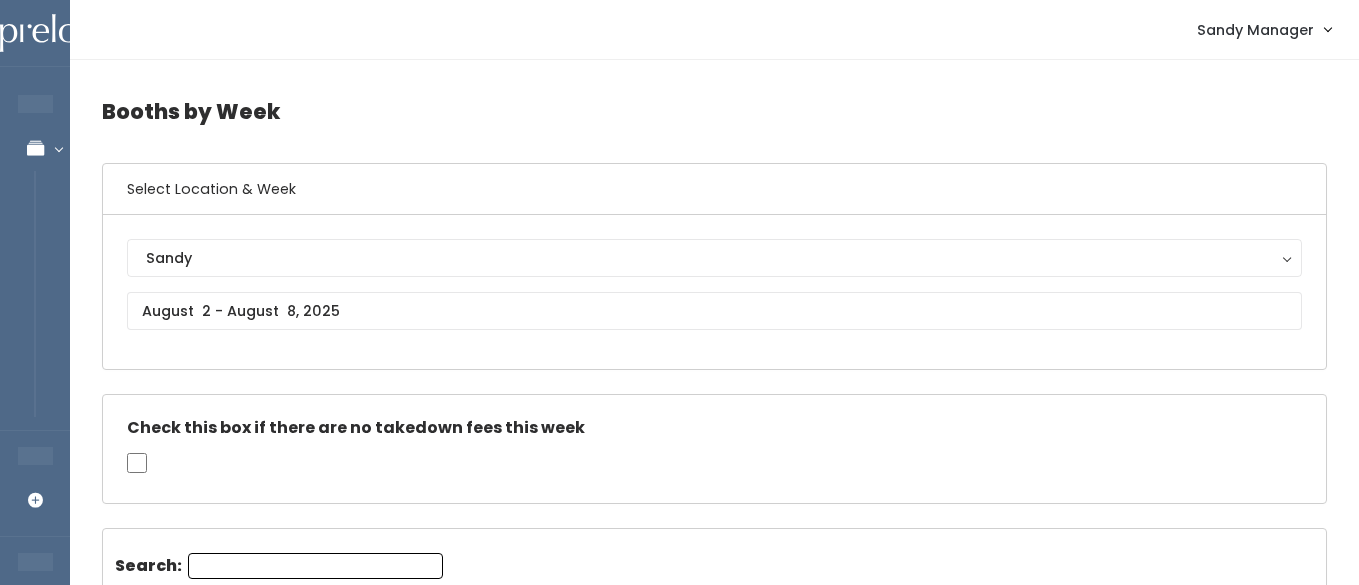scroll, scrollTop: 0, scrollLeft: 0, axis: both 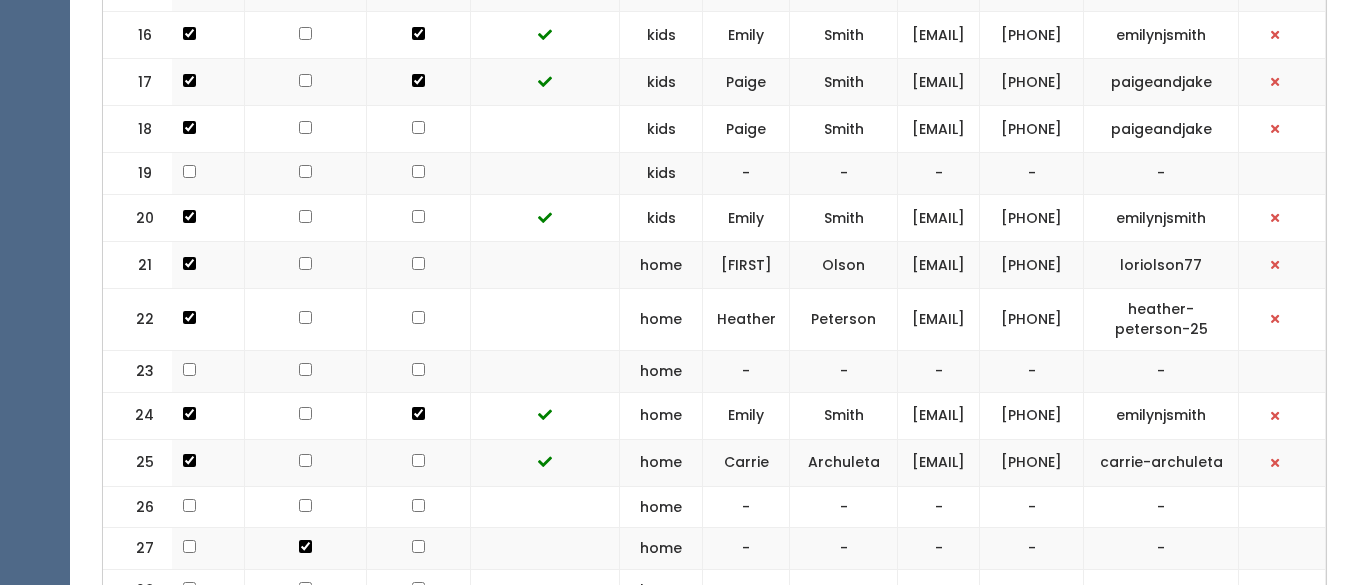 drag, startPoint x: 1207, startPoint y: 353, endPoint x: 1018, endPoint y: 337, distance: 189.67604 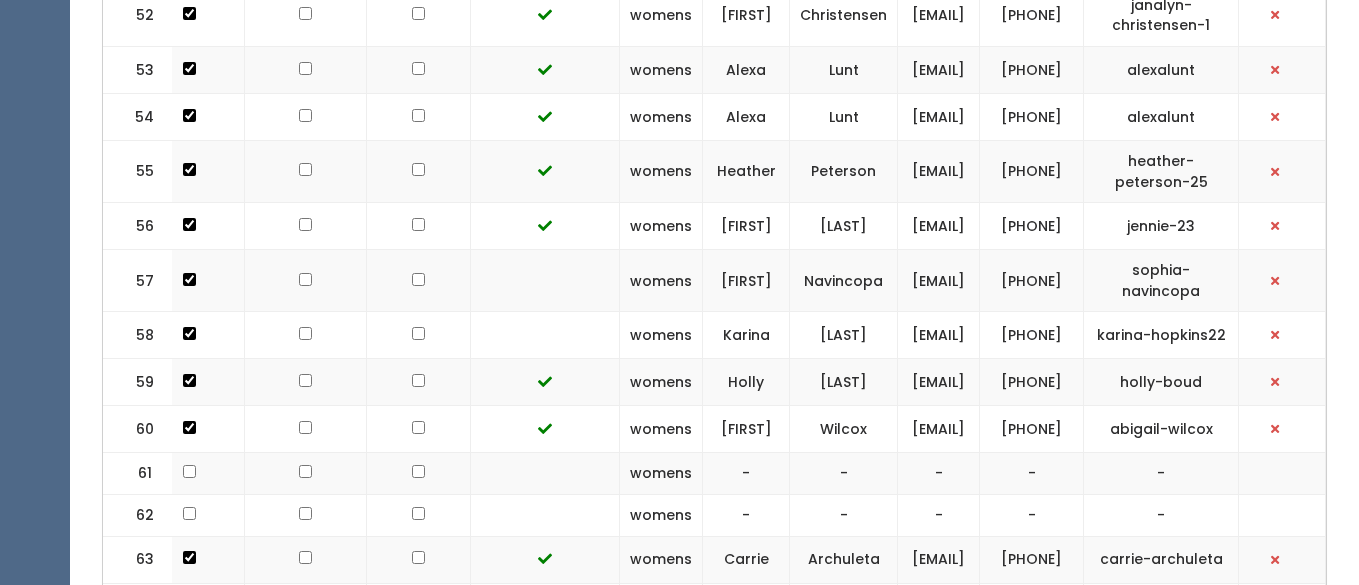 scroll, scrollTop: 3165, scrollLeft: 0, axis: vertical 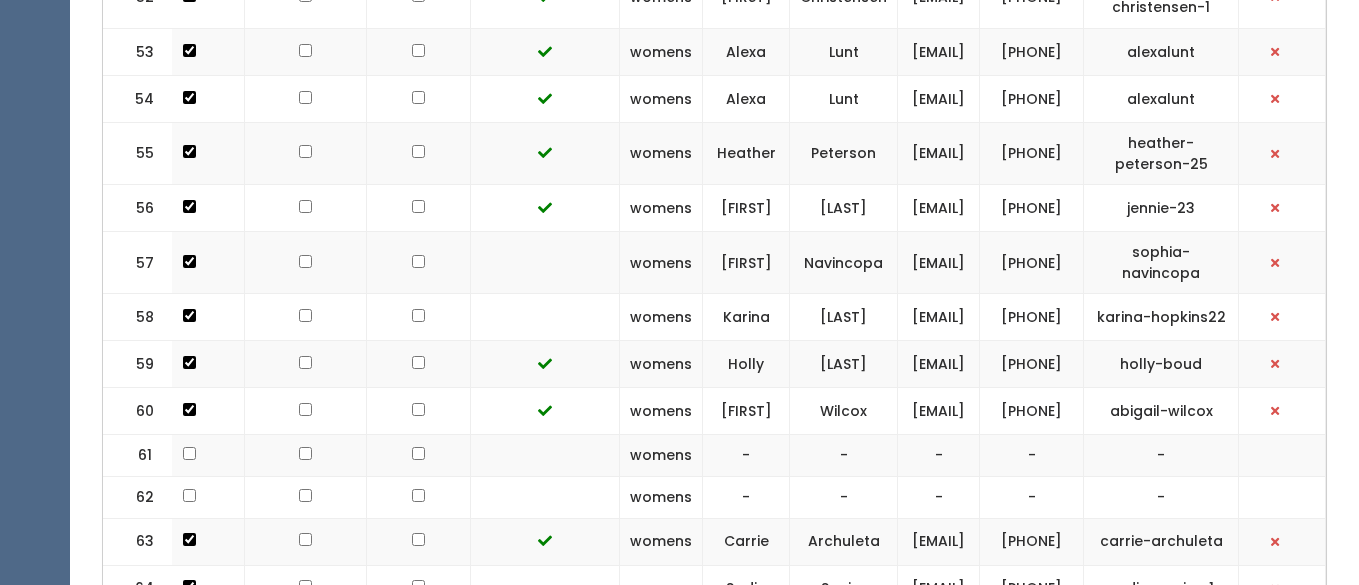 drag, startPoint x: 1206, startPoint y: 419, endPoint x: 1031, endPoint y: 411, distance: 175.18275 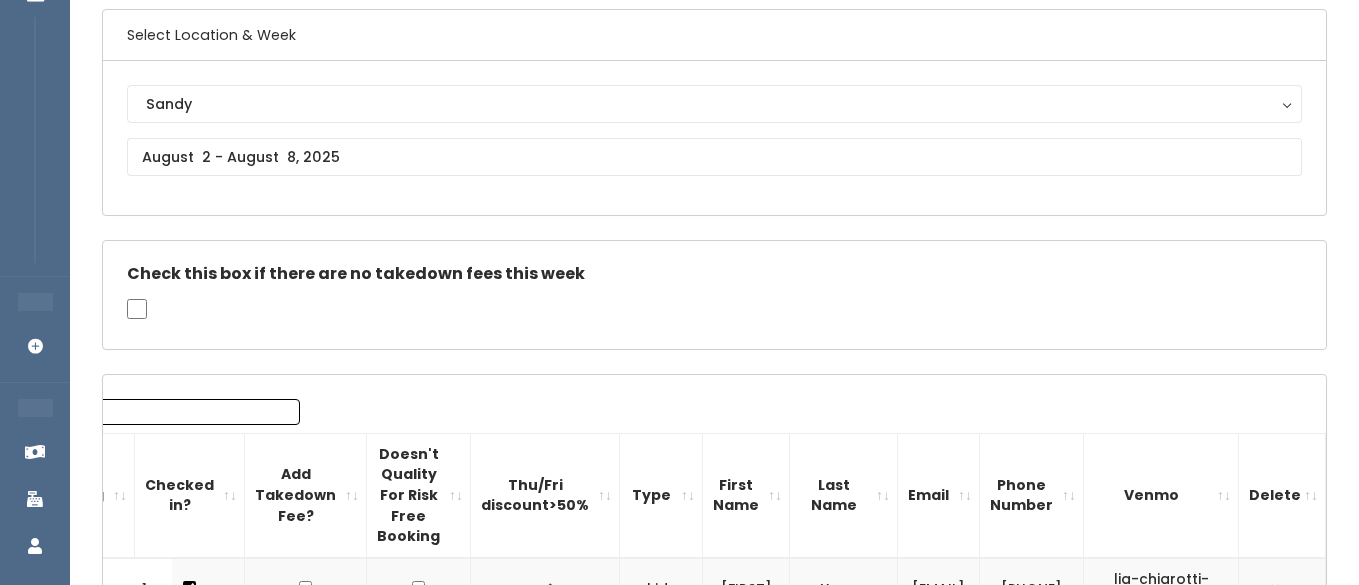 scroll, scrollTop: 0, scrollLeft: 0, axis: both 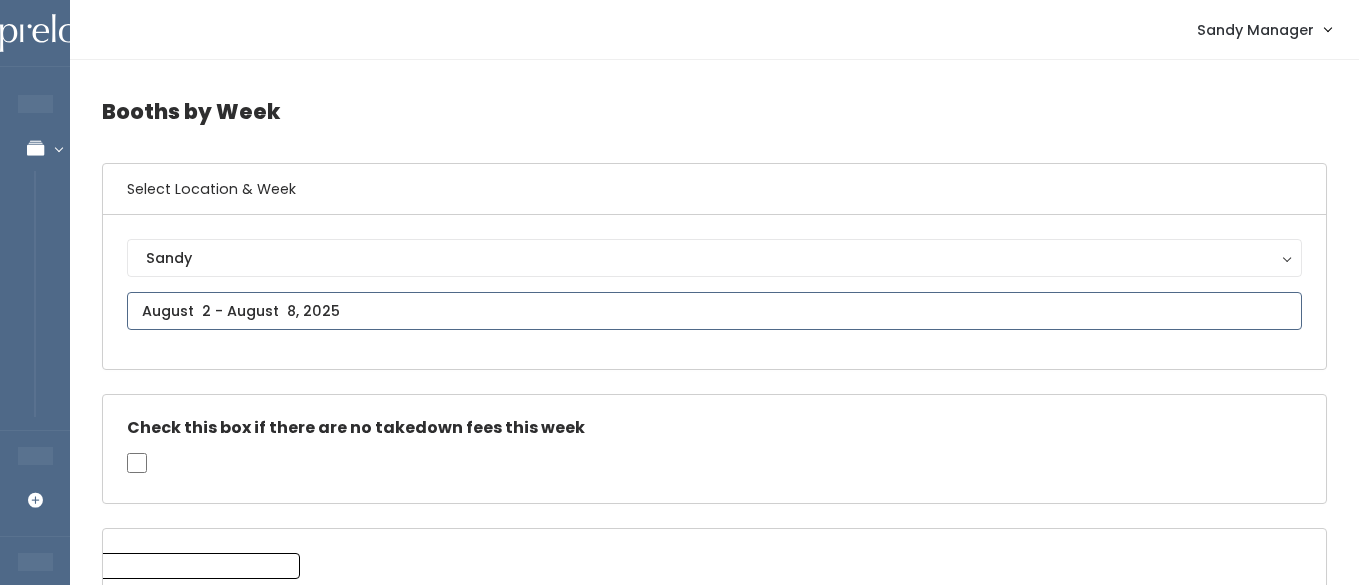 click on "EMPLOYEES
Manage Bookings
Booths by Week
All Bookings
Bookings with Booths
Booth Discounts
Seller Check-in
STORE MANAGER
Add Booking
FRANCHISE OWNER
Venmo Payouts
Booth Sales
Customers" at bounding box center (679, 2213) 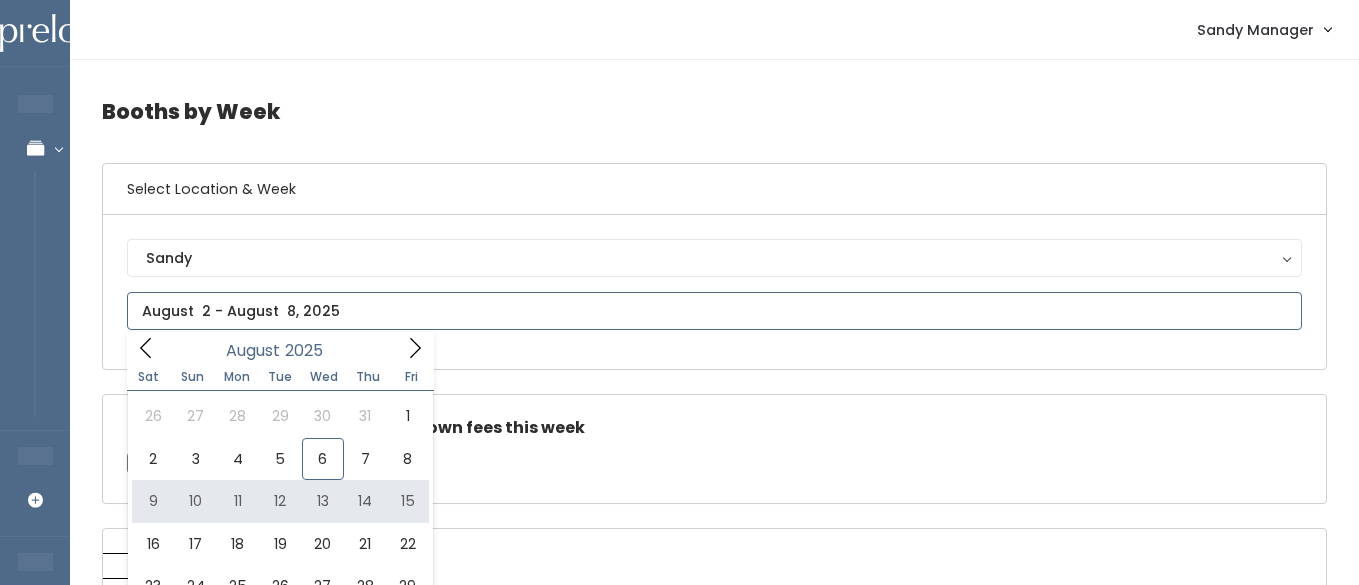 type on "August 9 to August 15" 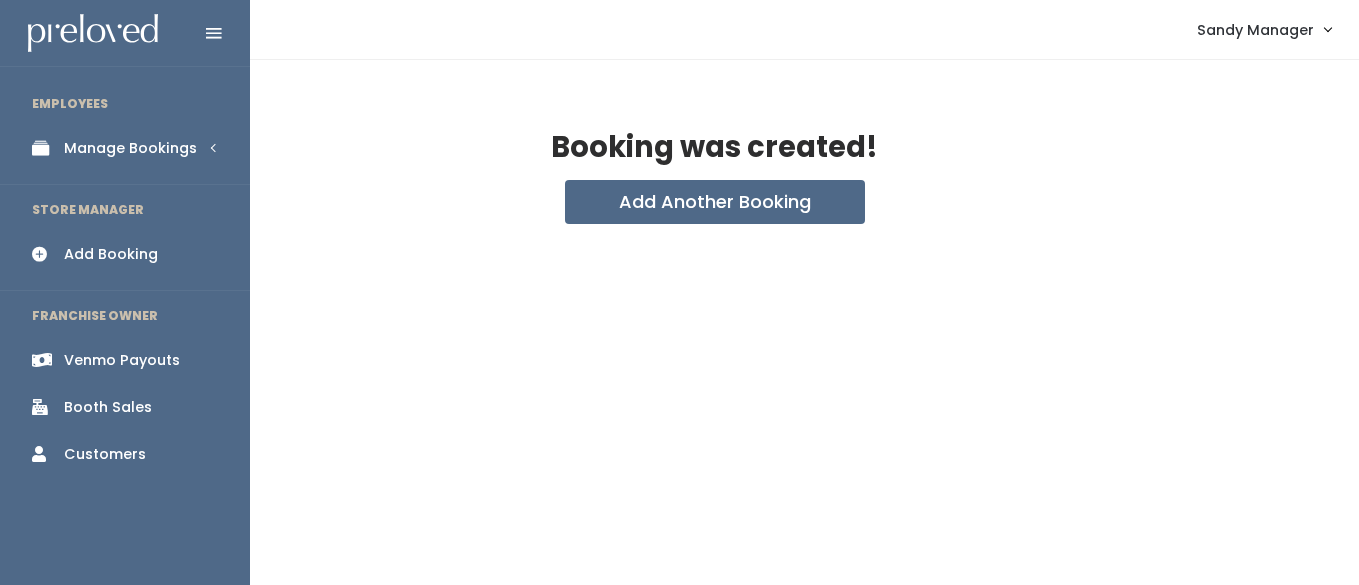 scroll, scrollTop: 0, scrollLeft: 0, axis: both 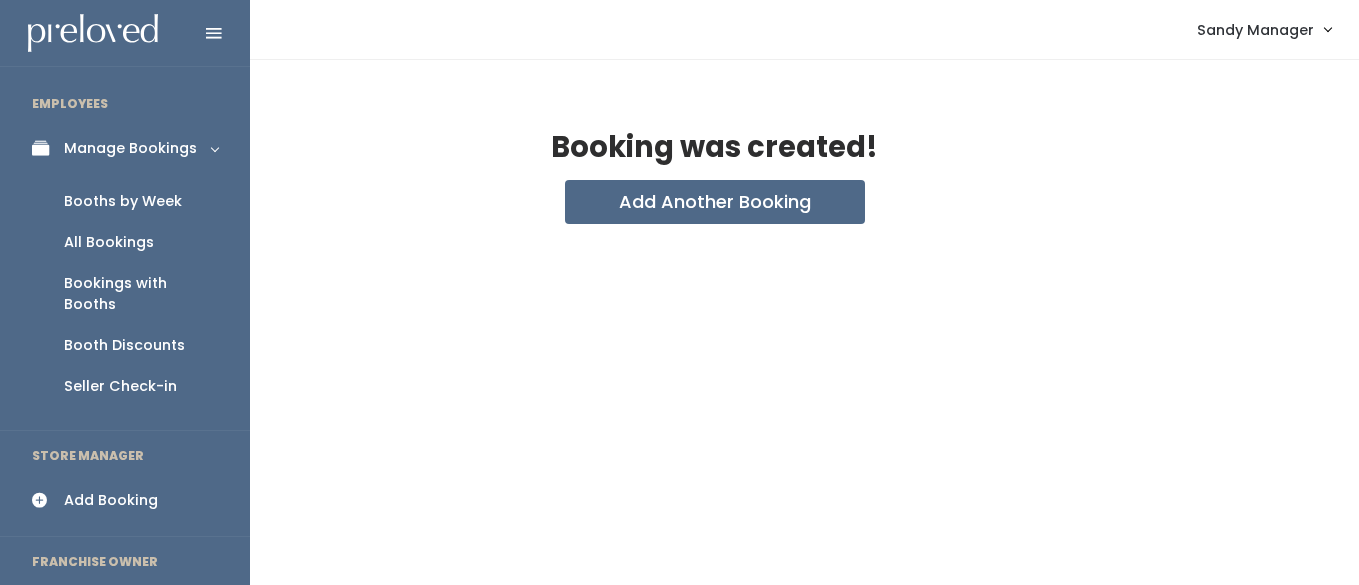 click on "Booth Discounts" at bounding box center [124, 345] 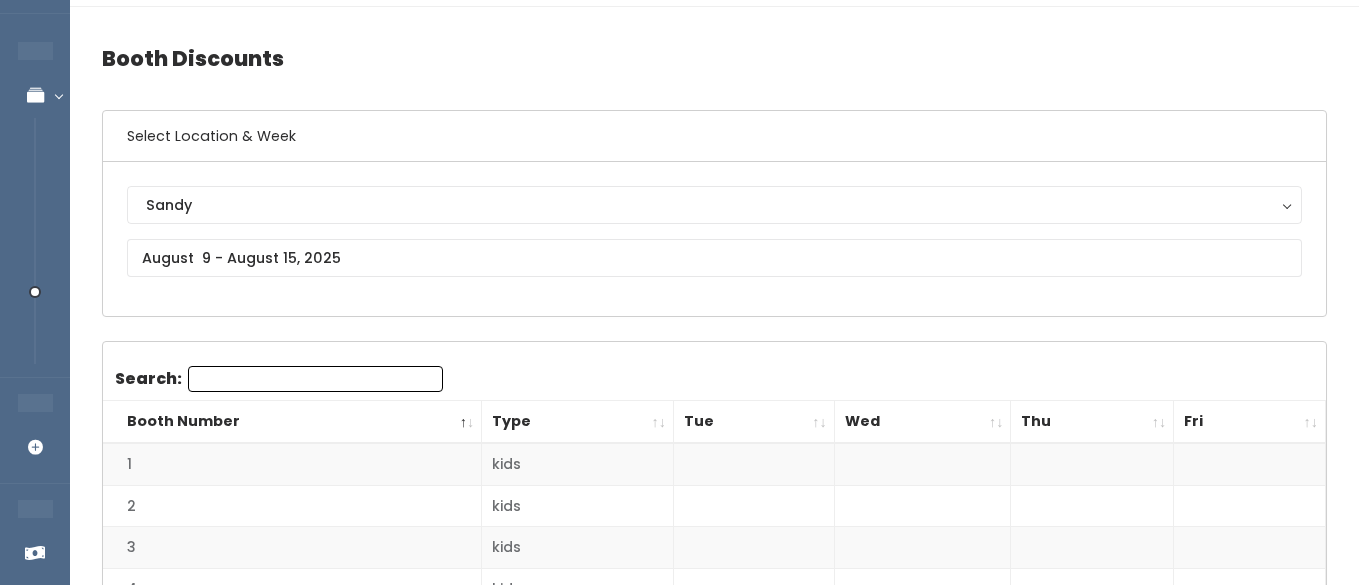 scroll, scrollTop: 190, scrollLeft: 0, axis: vertical 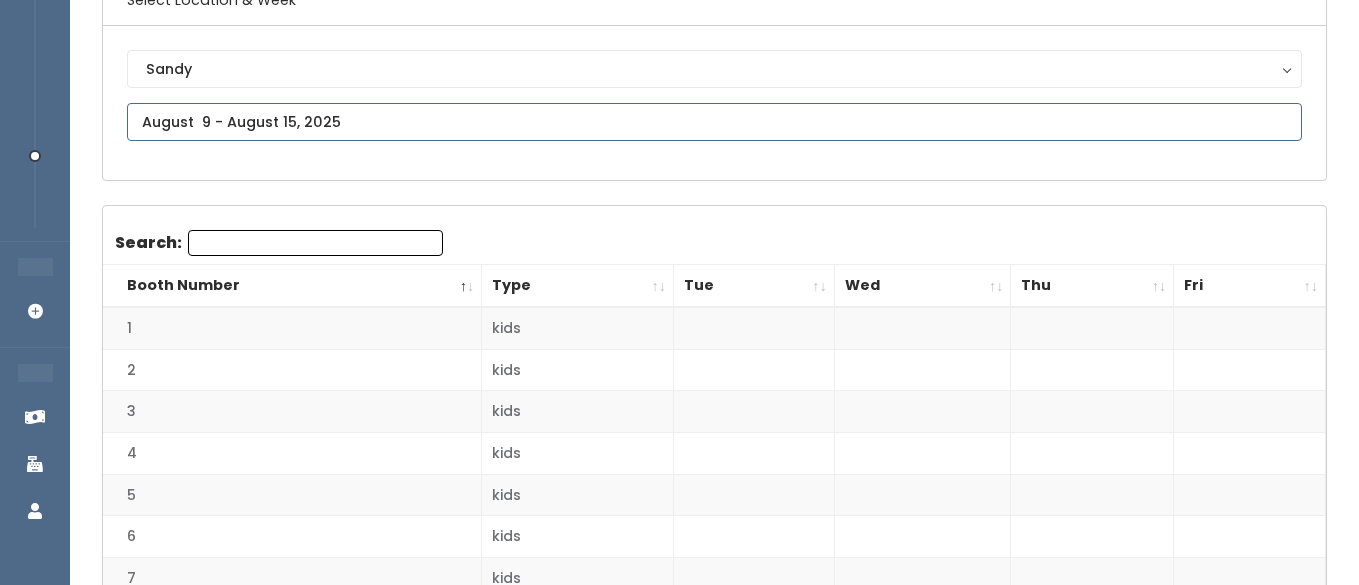 click at bounding box center (714, 122) 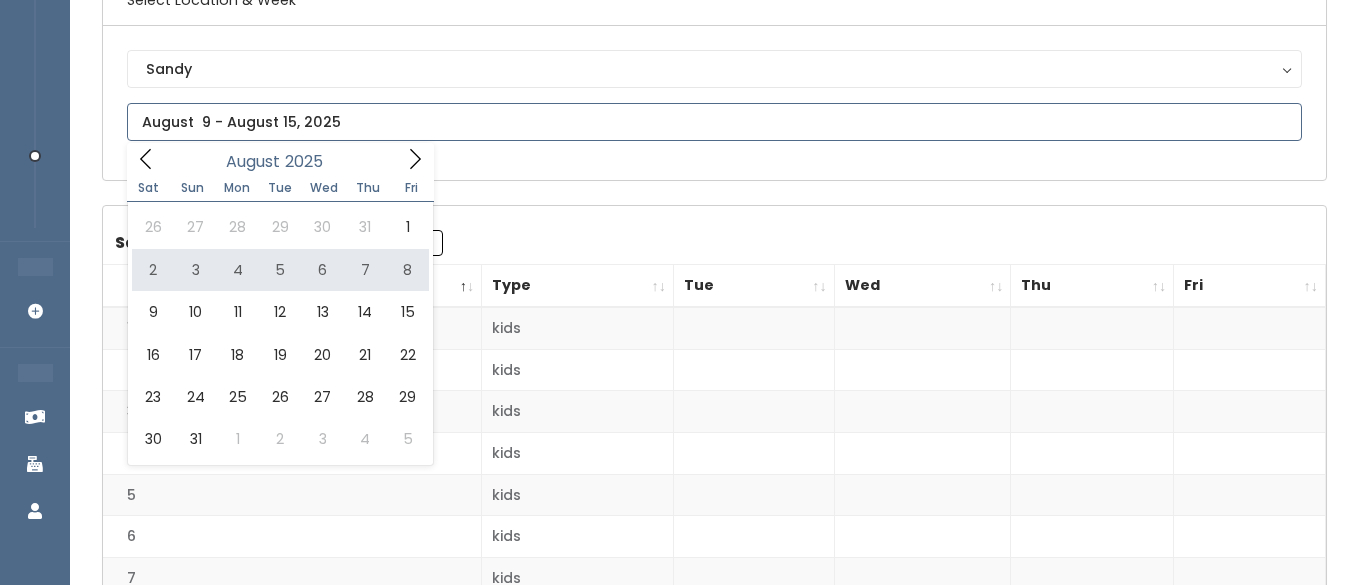 type on "August 2 to August 8" 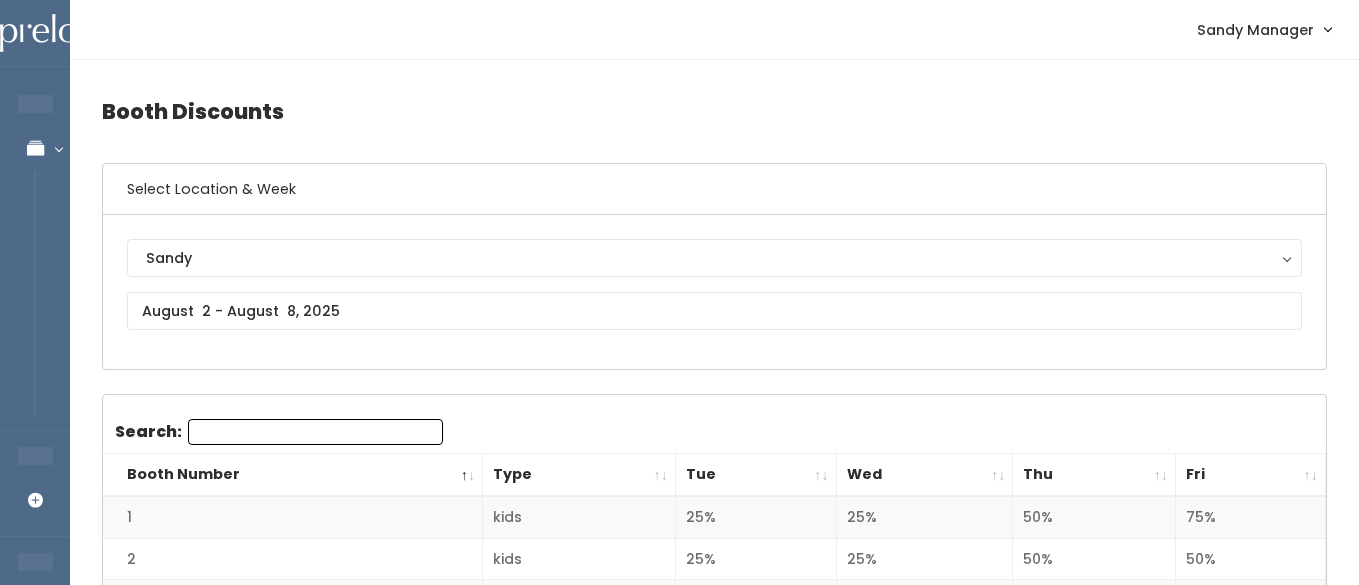scroll, scrollTop: 0, scrollLeft: 0, axis: both 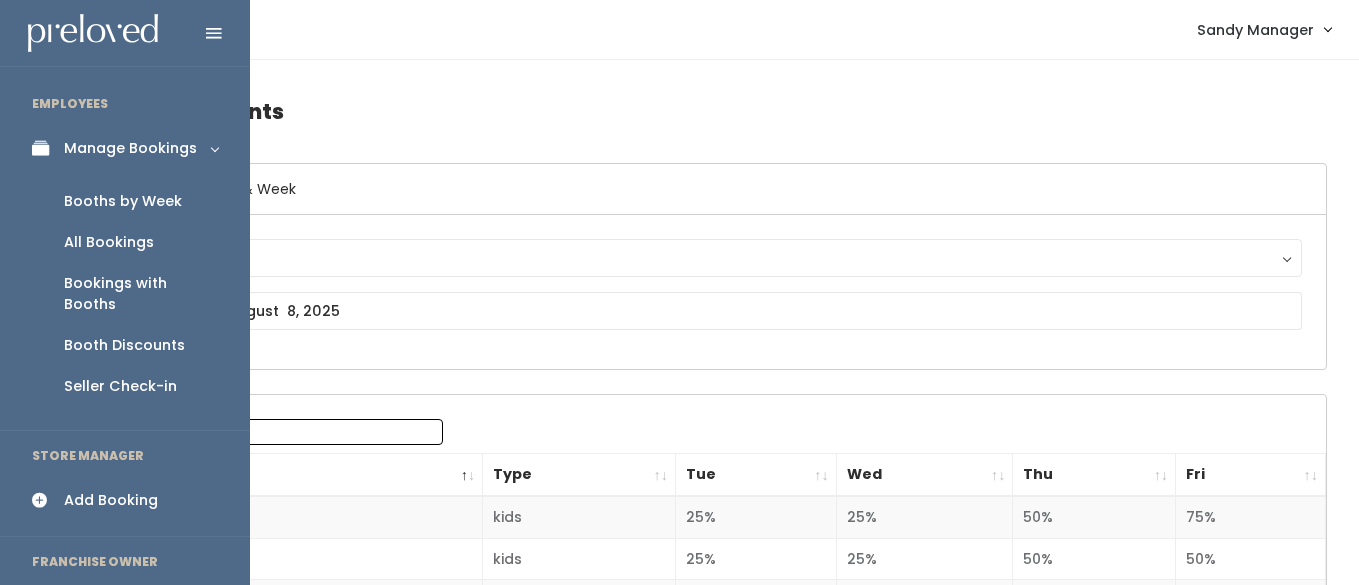 click on "Booths by Week" at bounding box center [123, 201] 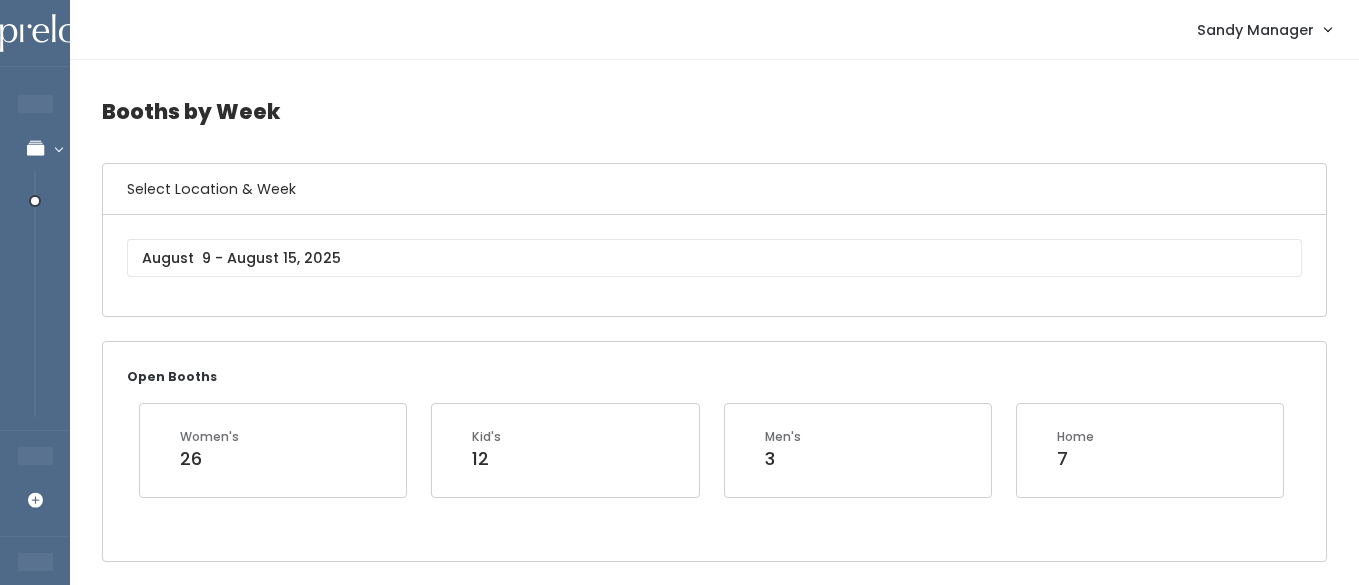 scroll, scrollTop: 0, scrollLeft: 0, axis: both 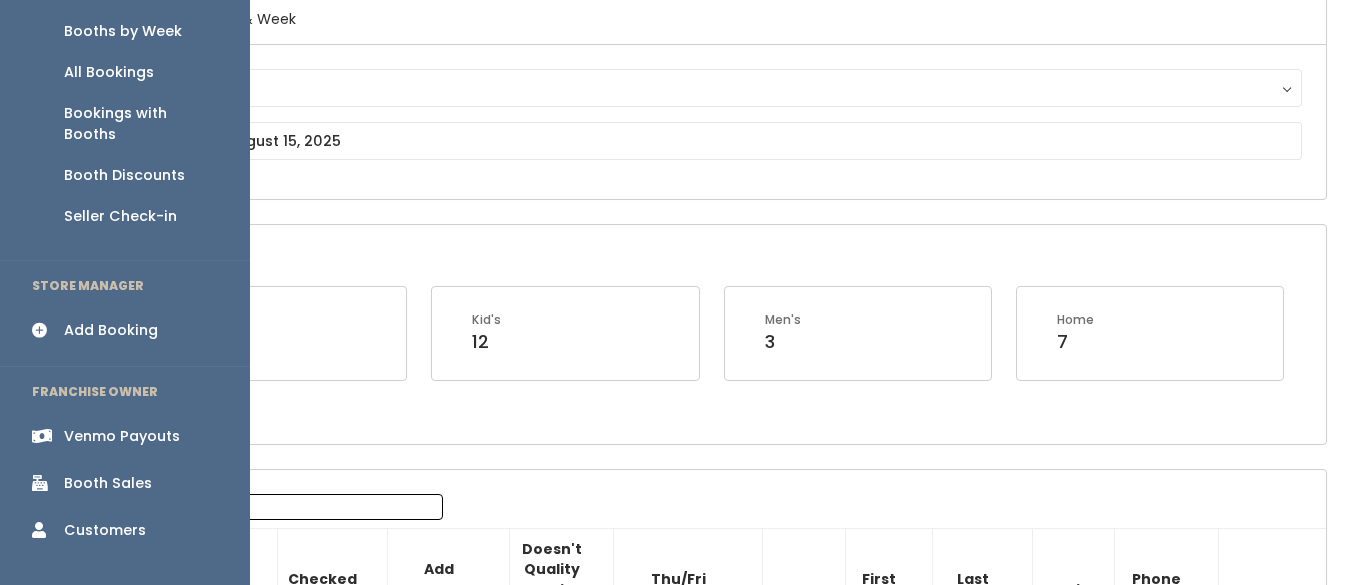 click on "Venmo Payouts" at bounding box center [122, 436] 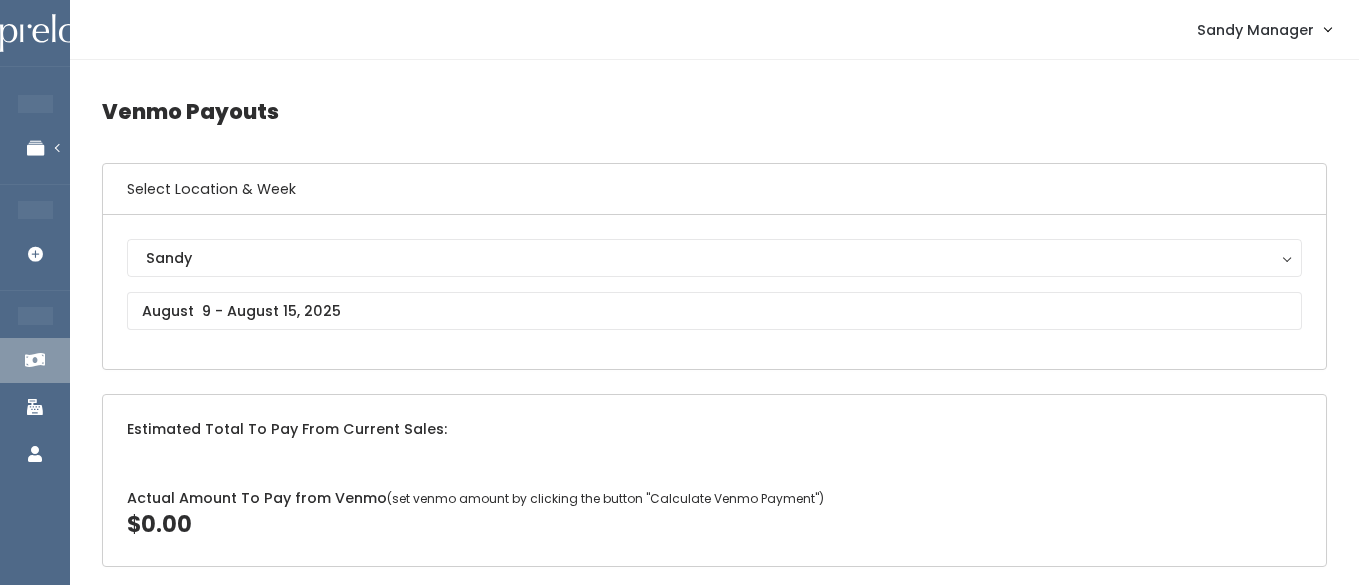 scroll, scrollTop: 0, scrollLeft: 0, axis: both 